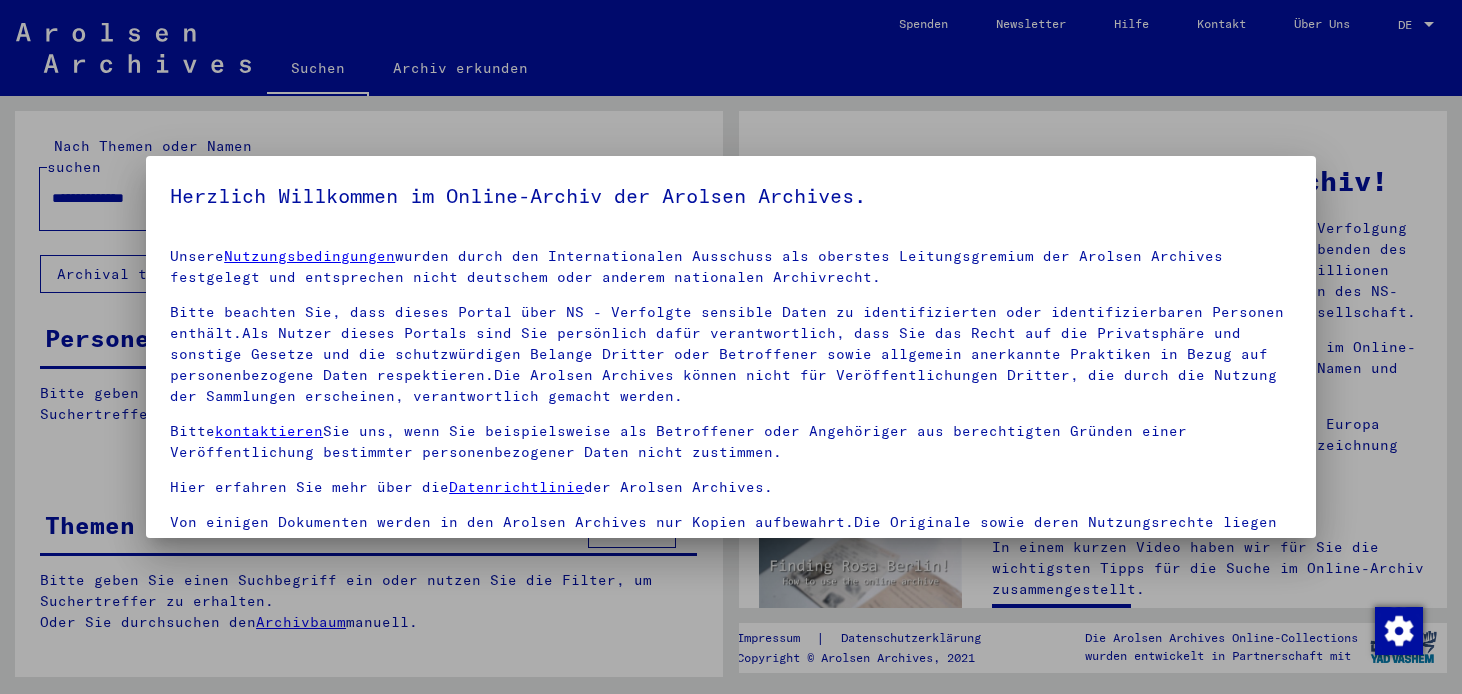 scroll, scrollTop: 0, scrollLeft: 0, axis: both 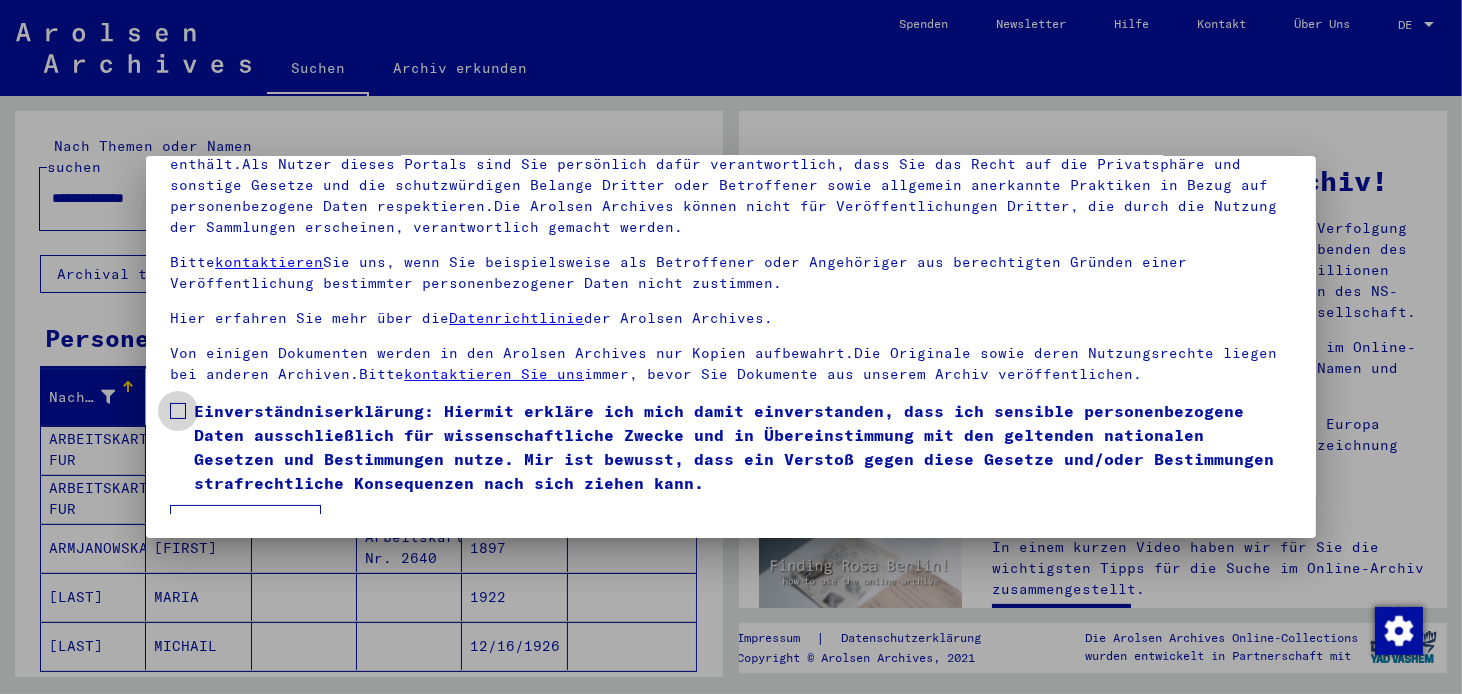 click at bounding box center [178, 411] 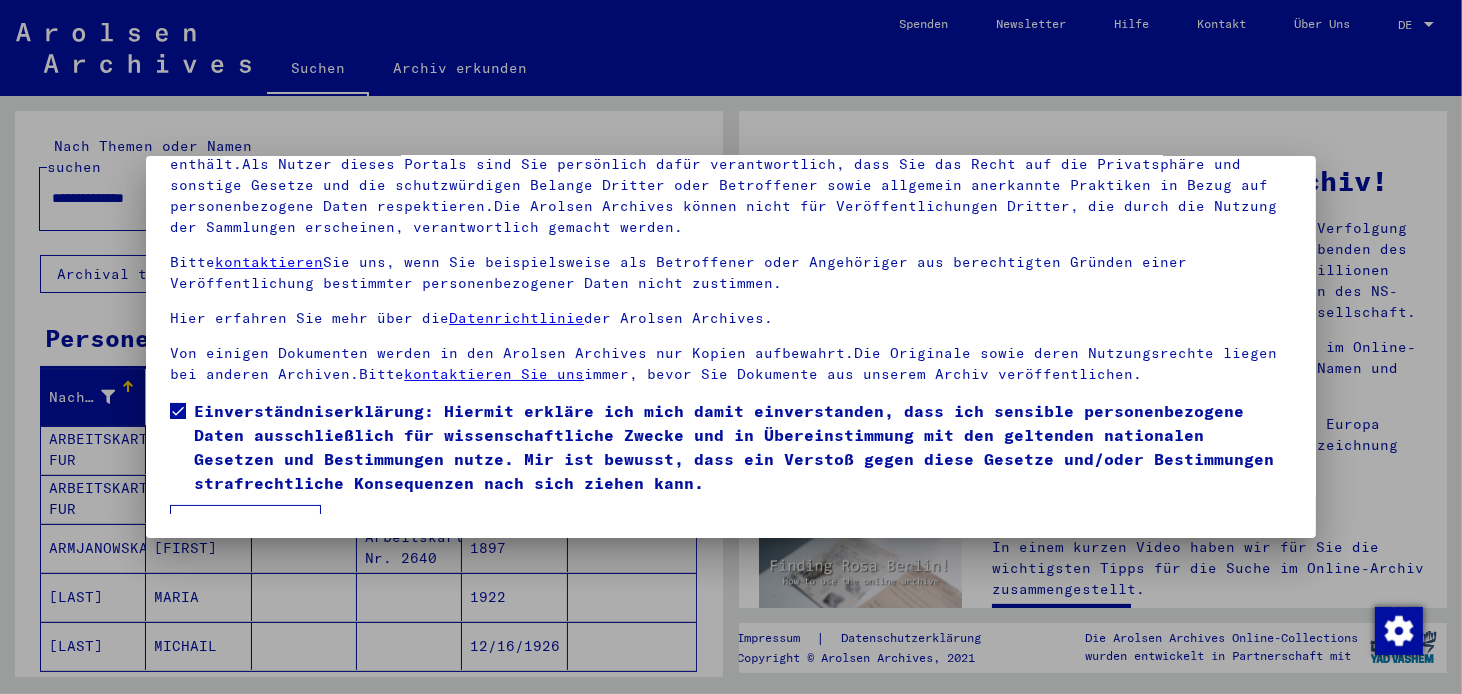 click on "Ich stimme zu" at bounding box center [245, 524] 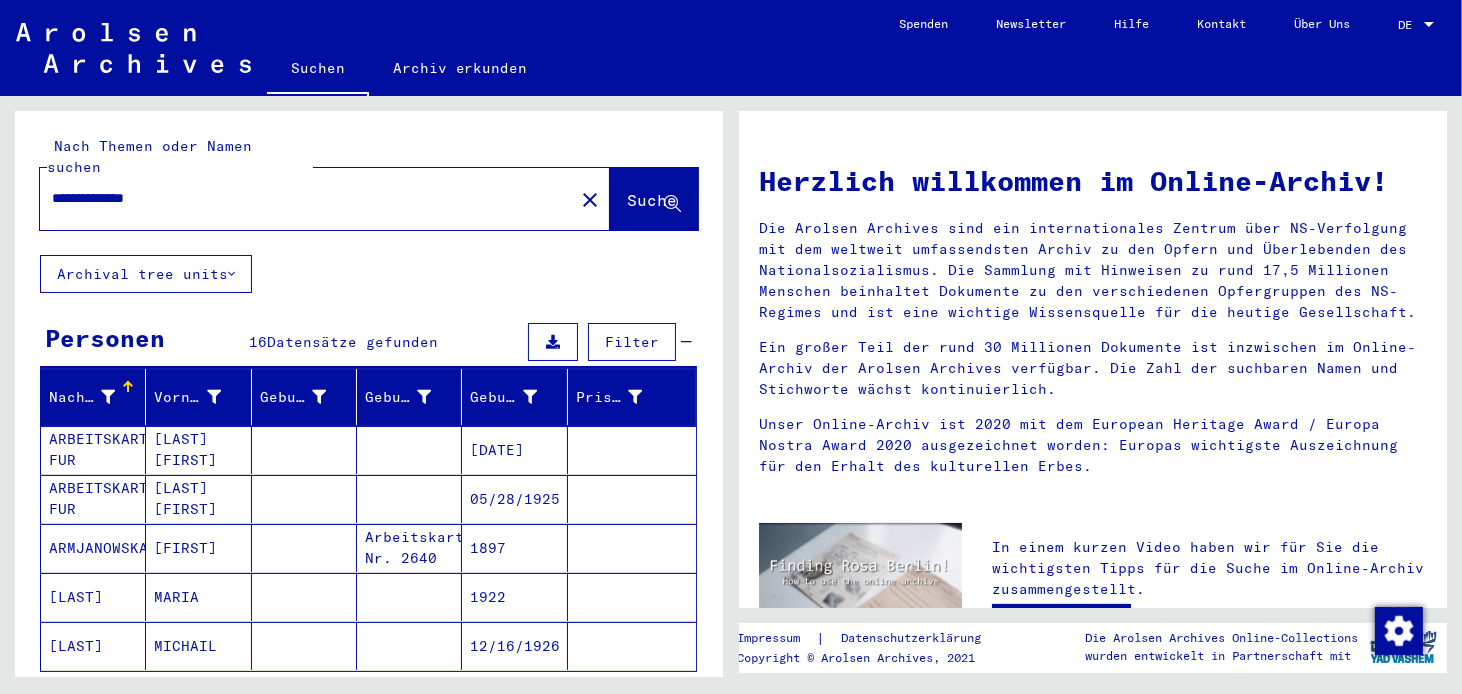 click on "ARBEITSKARTE FUR" at bounding box center (93, 499) 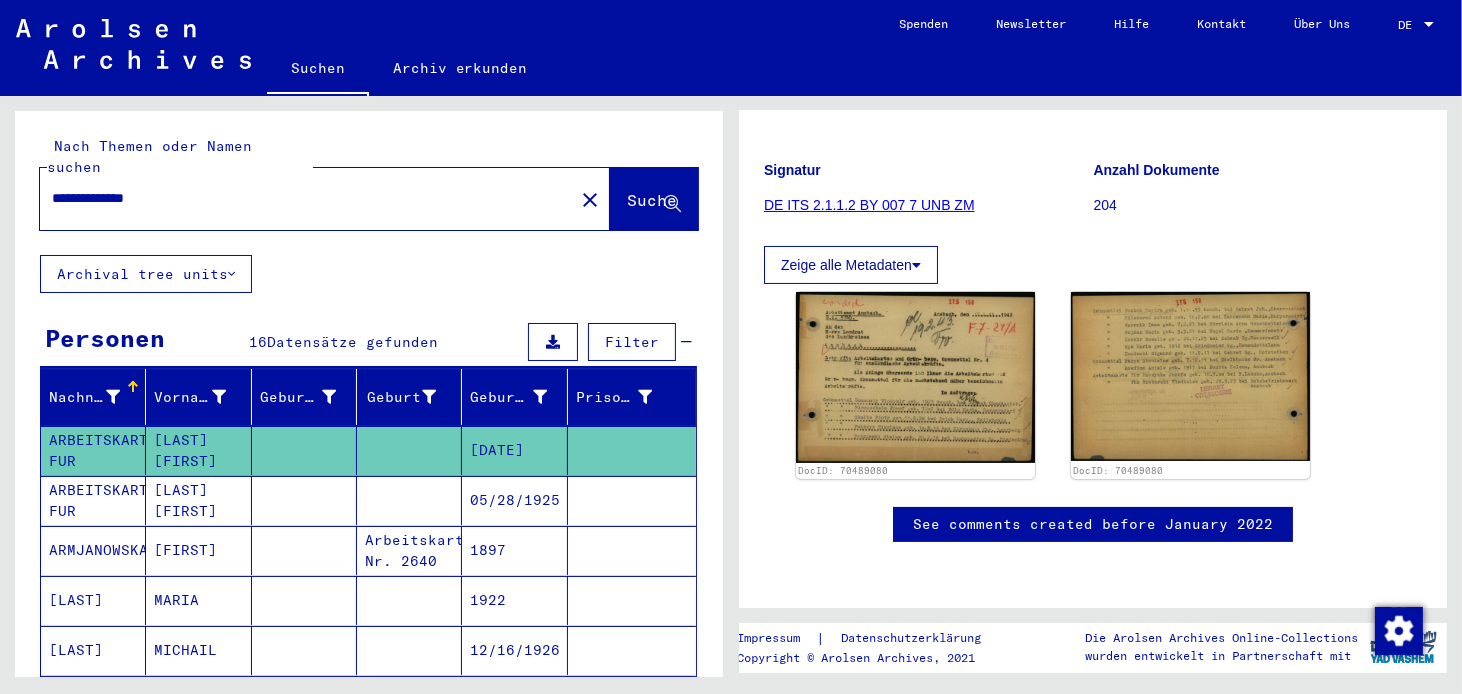 scroll, scrollTop: 223, scrollLeft: 0, axis: vertical 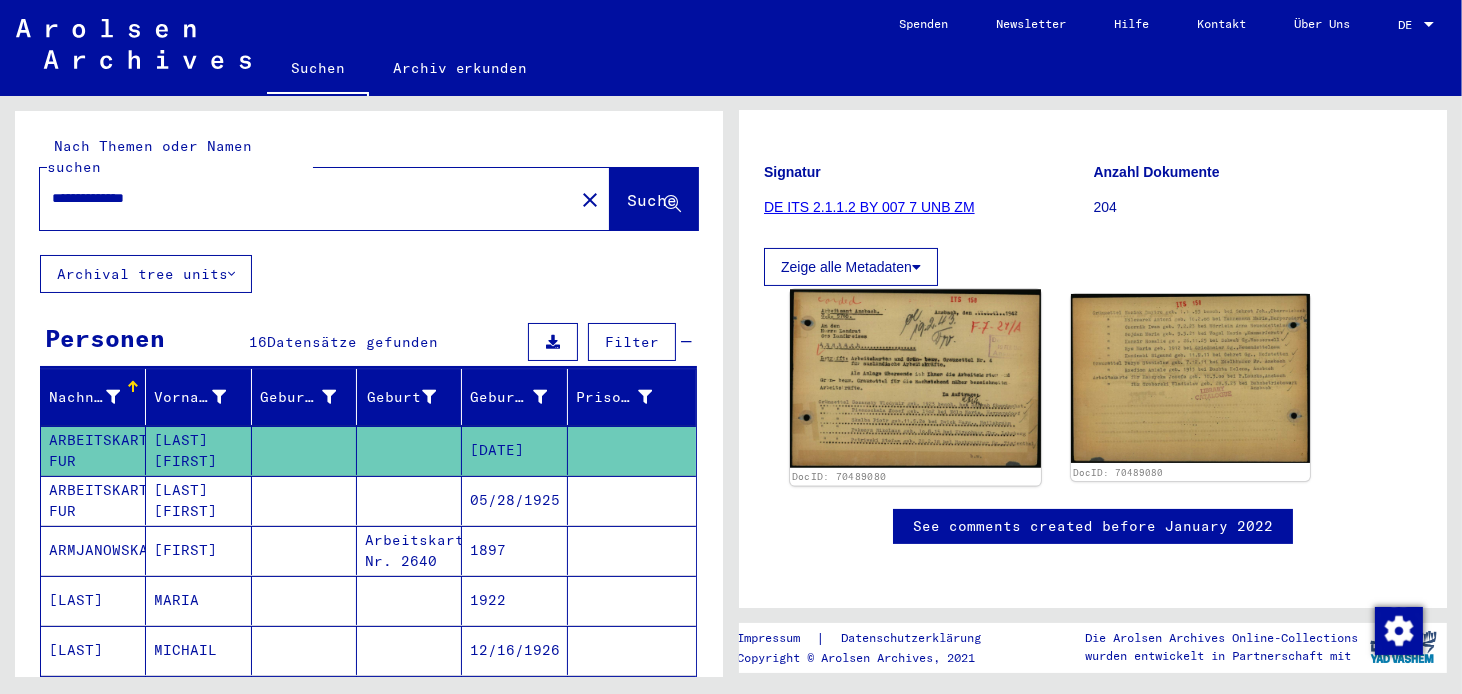 click 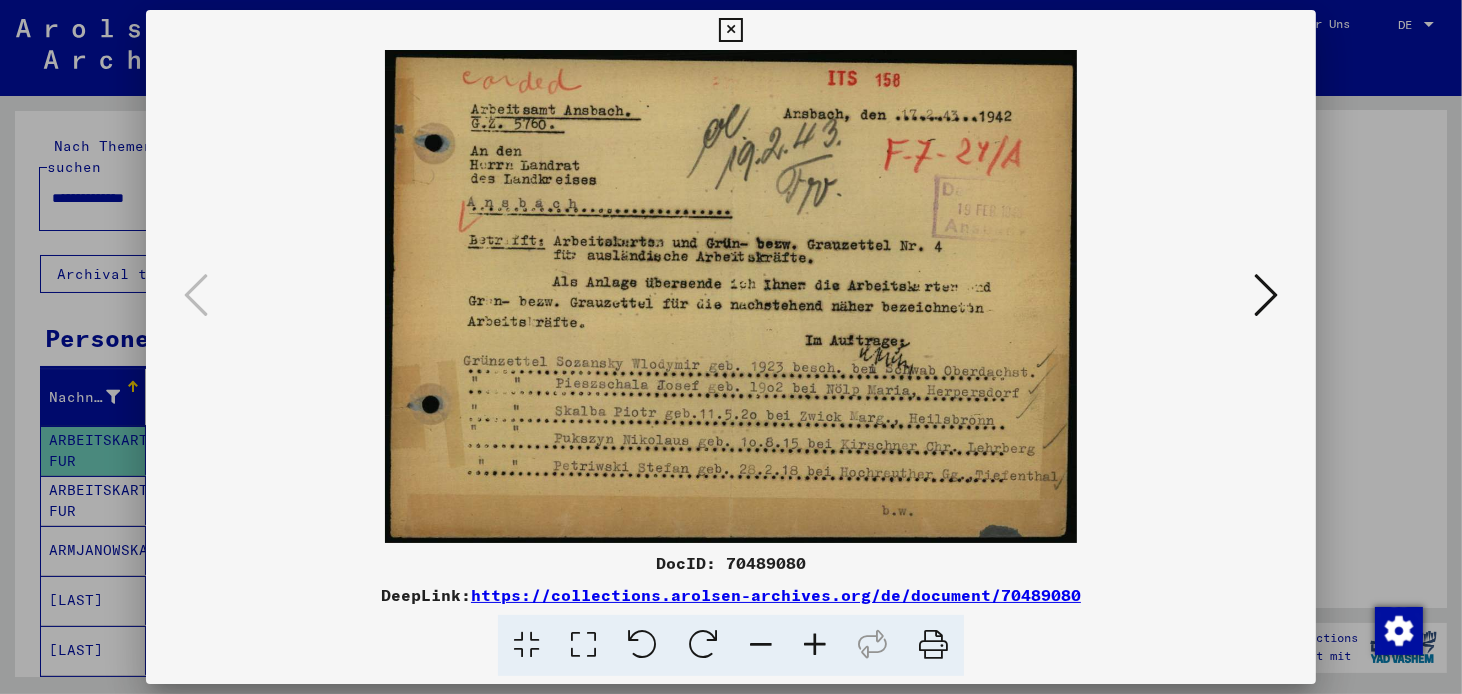 scroll, scrollTop: 223, scrollLeft: 0, axis: vertical 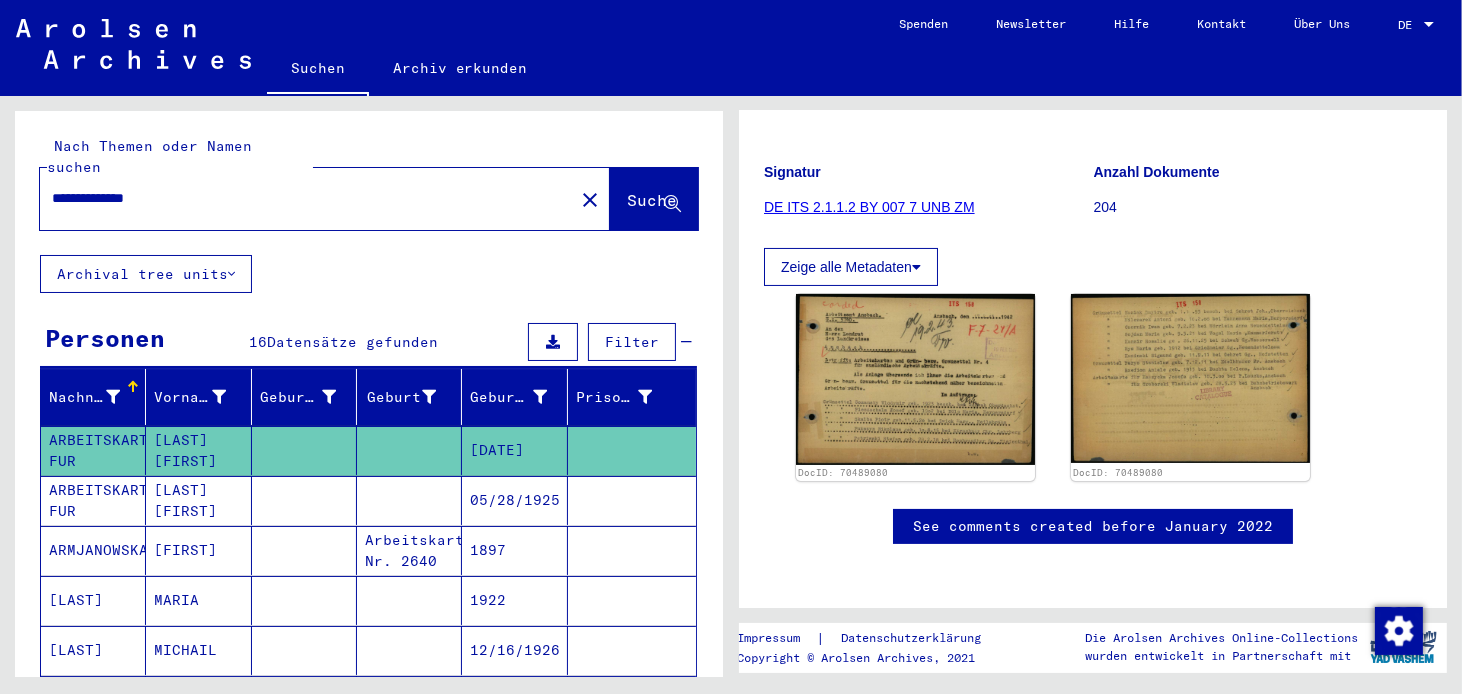 click 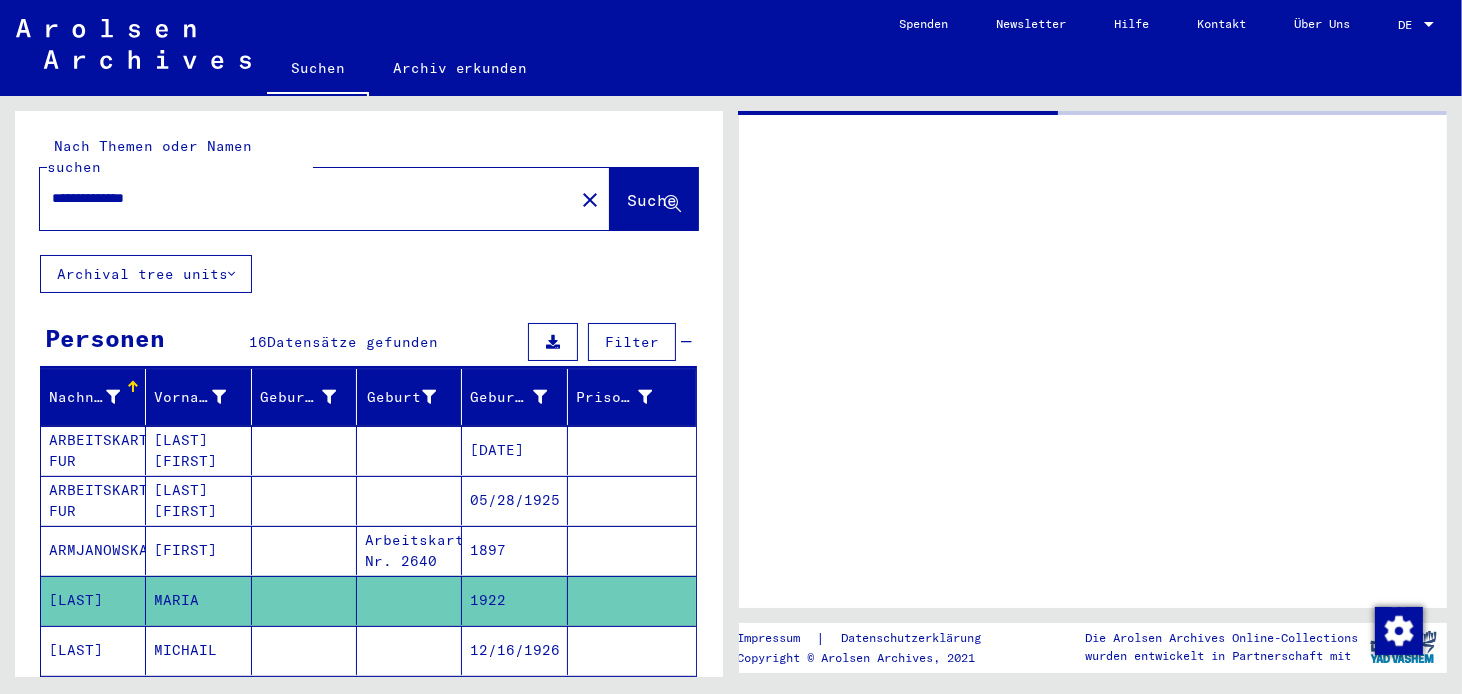 scroll, scrollTop: 0, scrollLeft: 0, axis: both 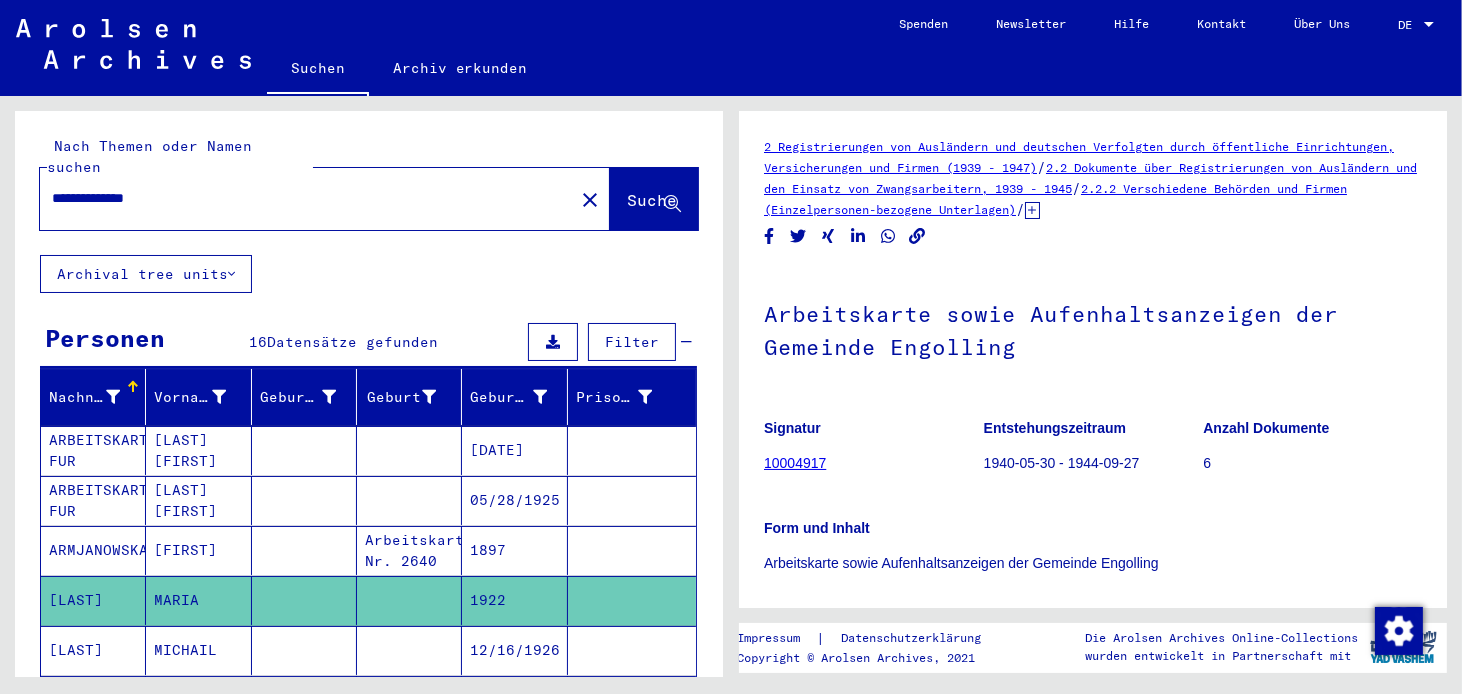 click on "[LAST]" 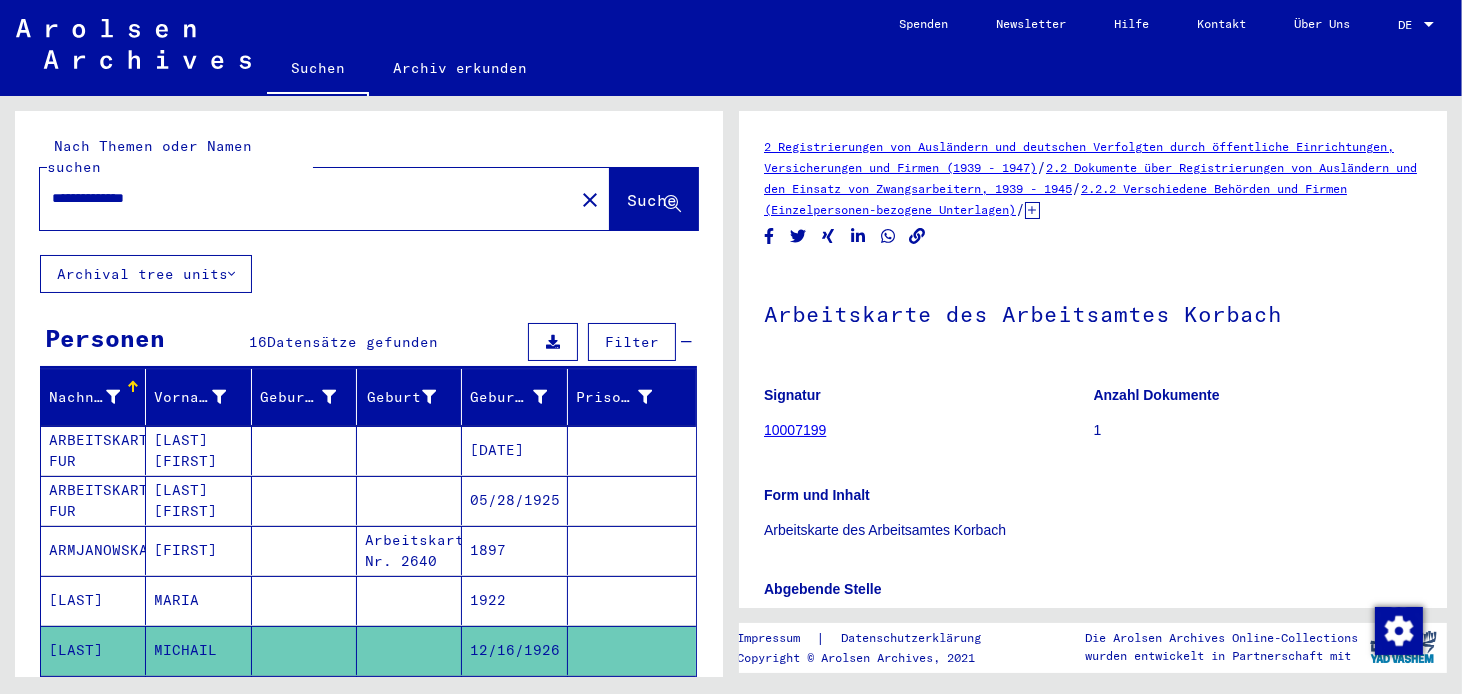 click on "ARMJANOWSKAJA" at bounding box center [93, 600] 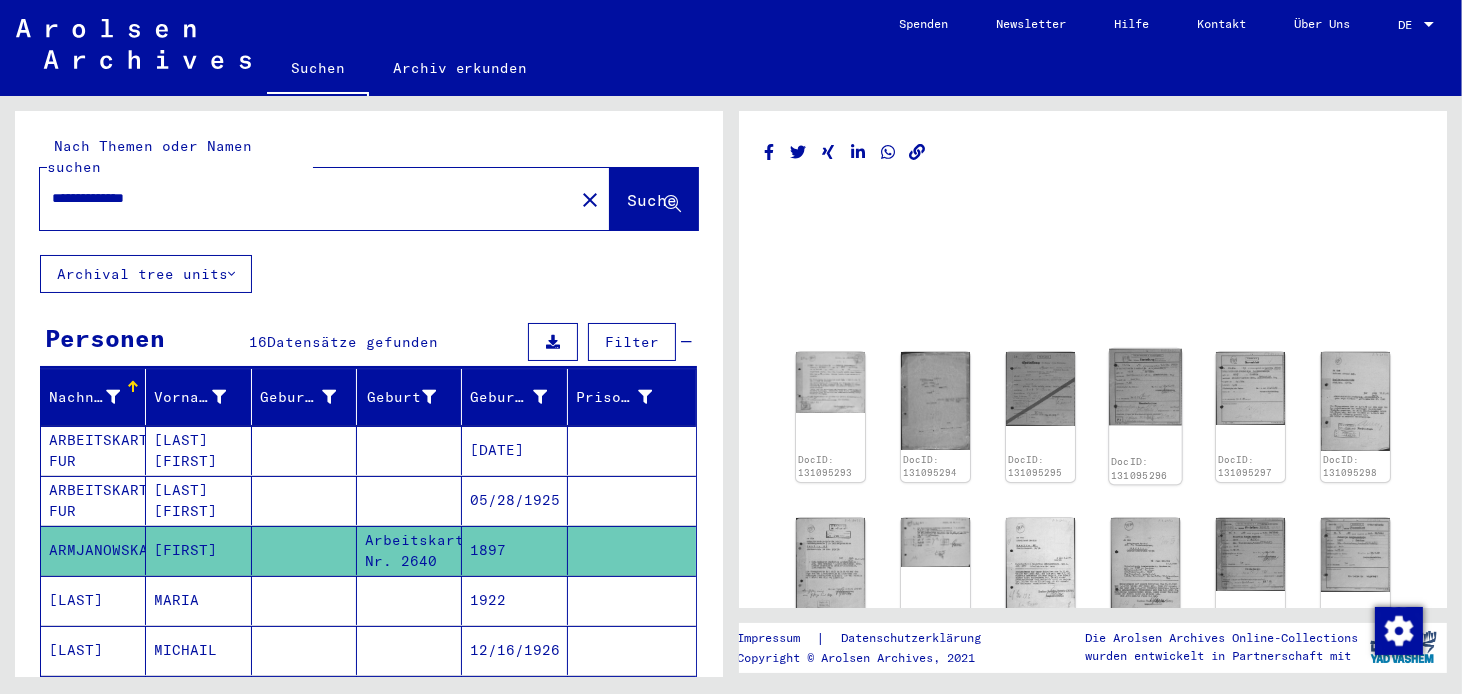 click 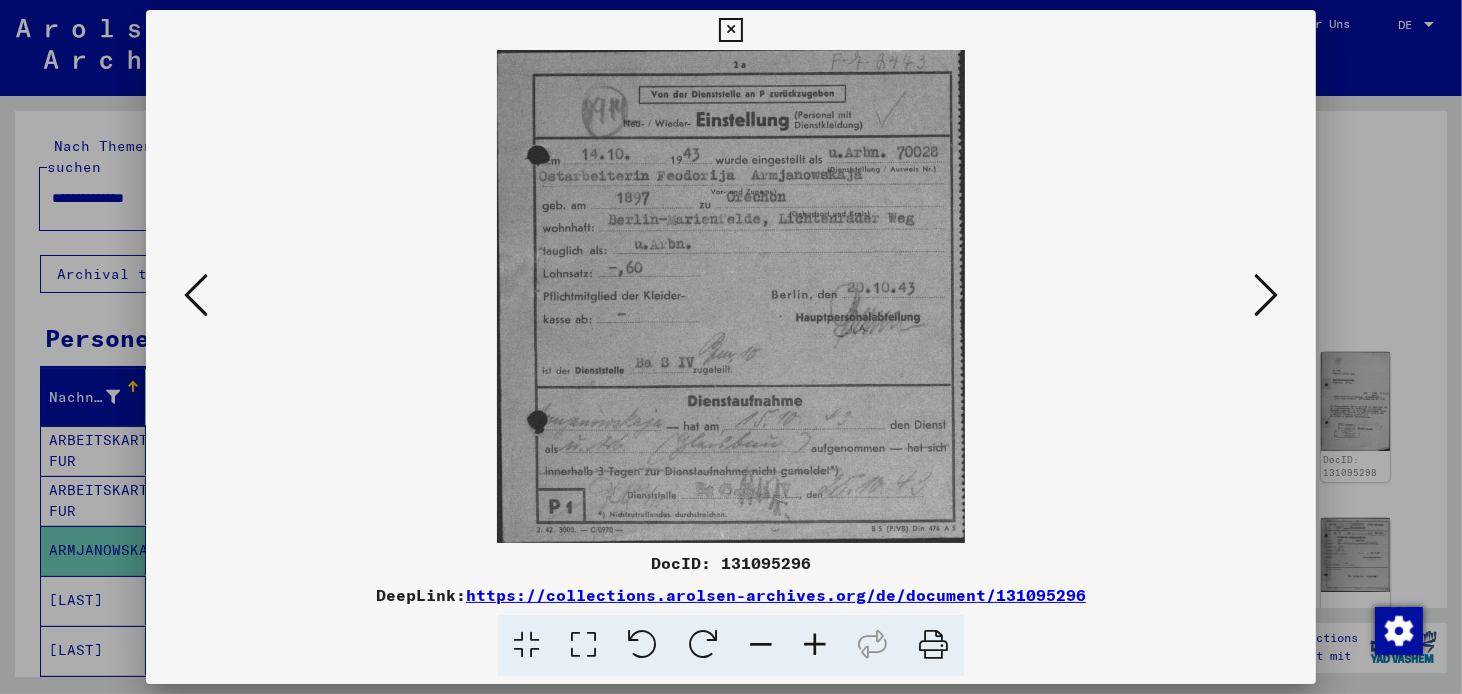 click at bounding box center (1266, 296) 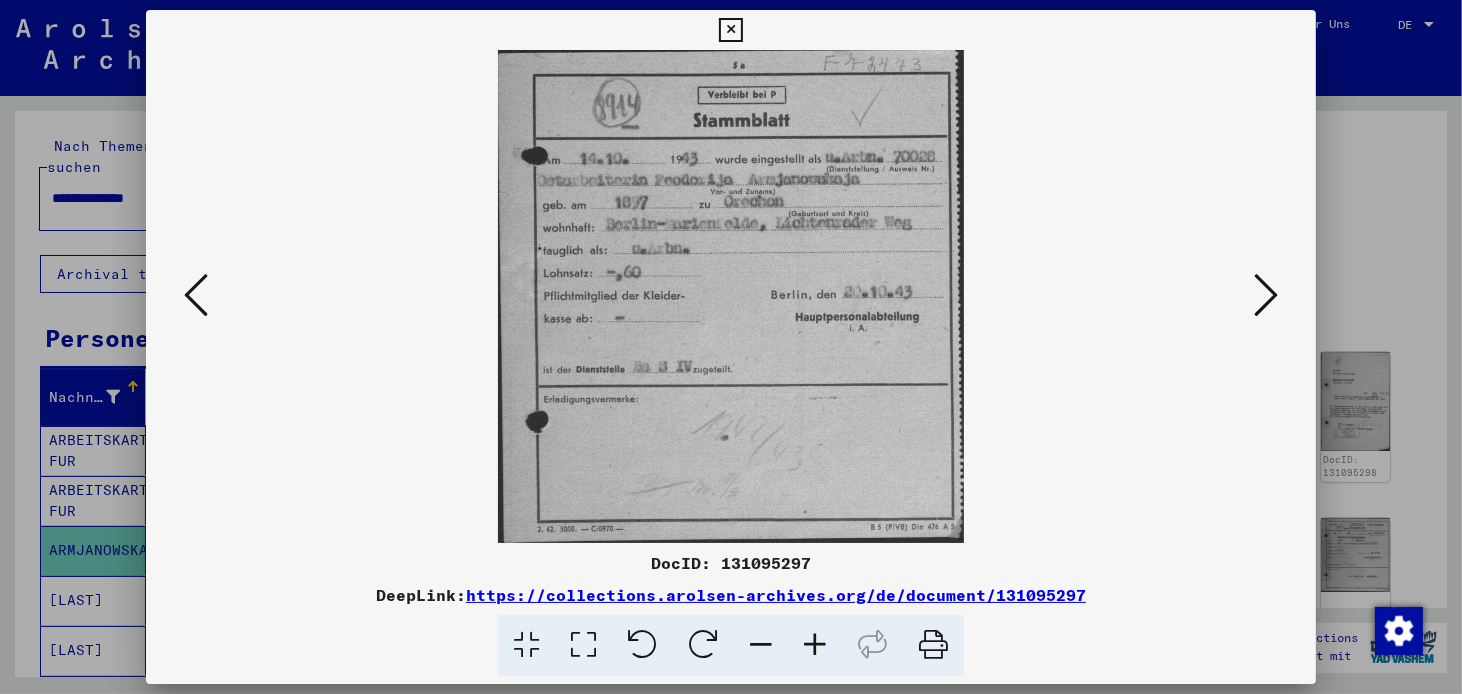 click at bounding box center (1266, 296) 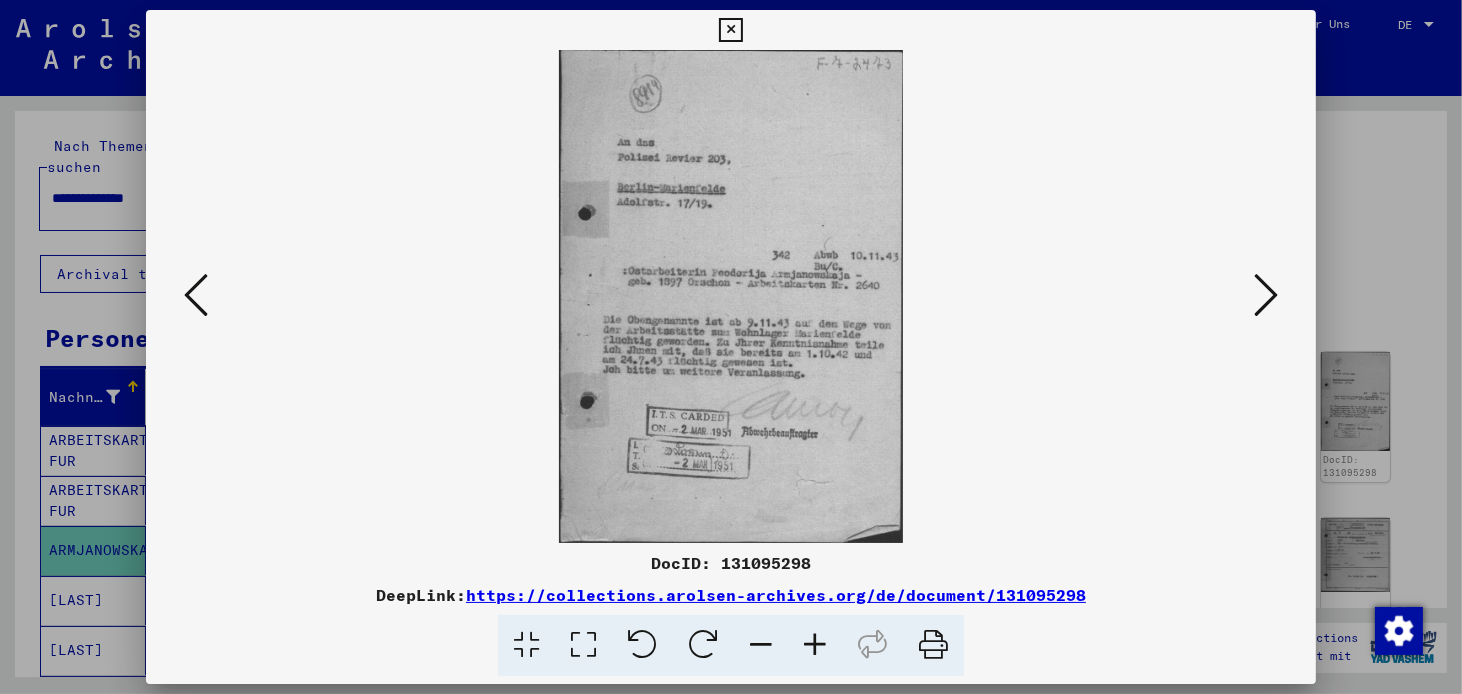 click at bounding box center (1266, 295) 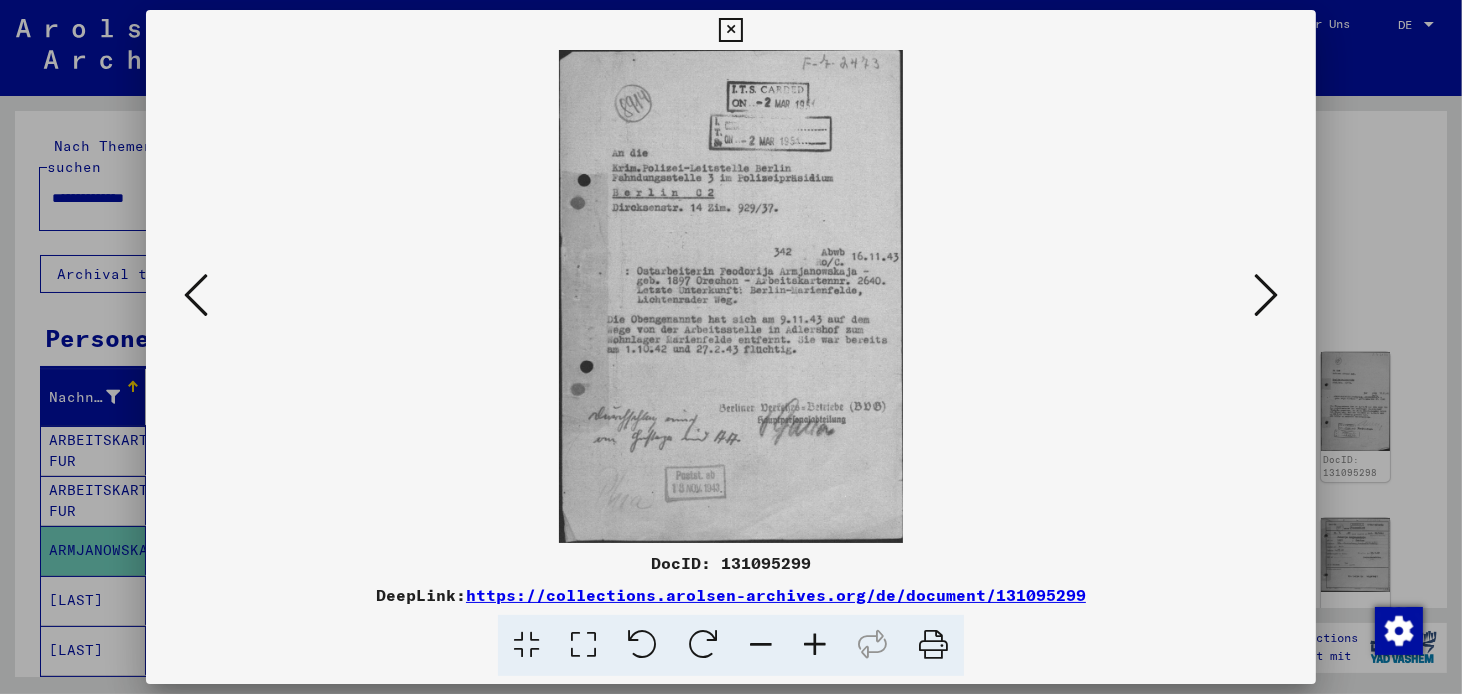 click at bounding box center [1266, 295] 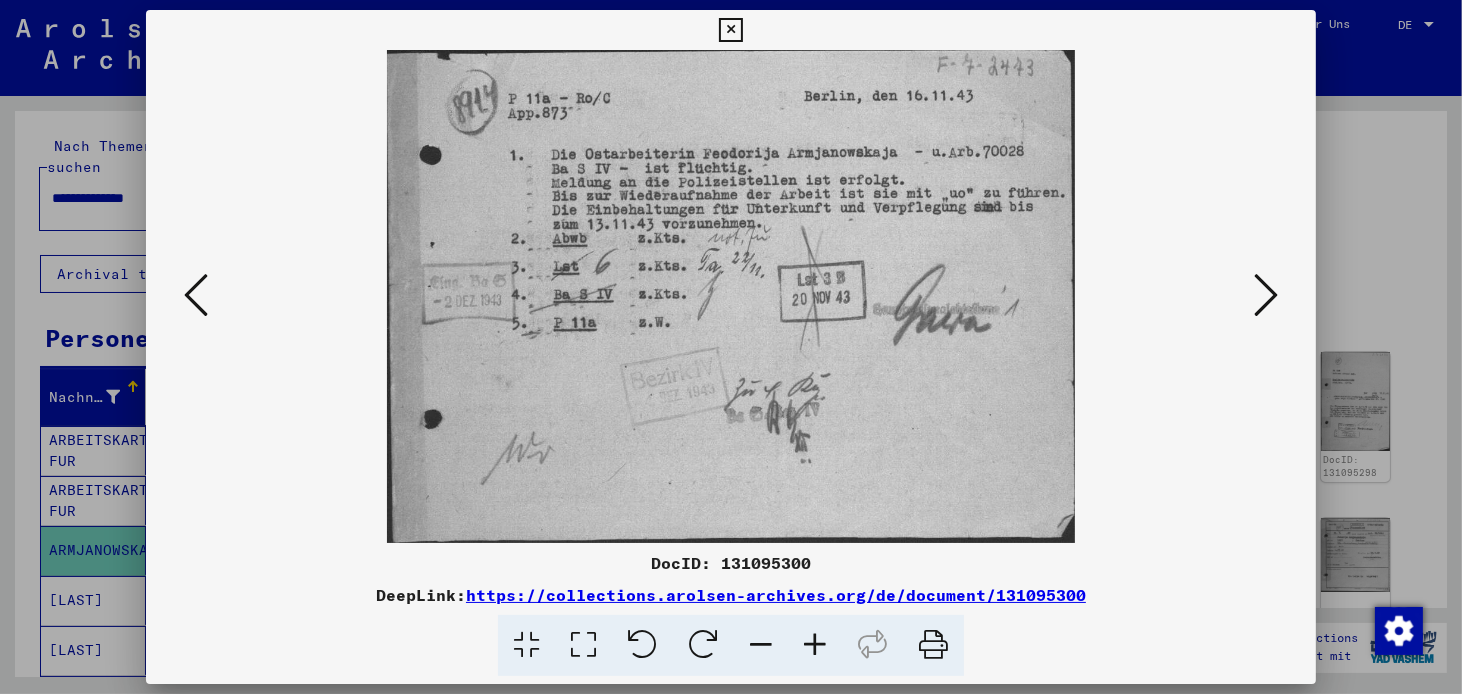 click at bounding box center [1266, 295] 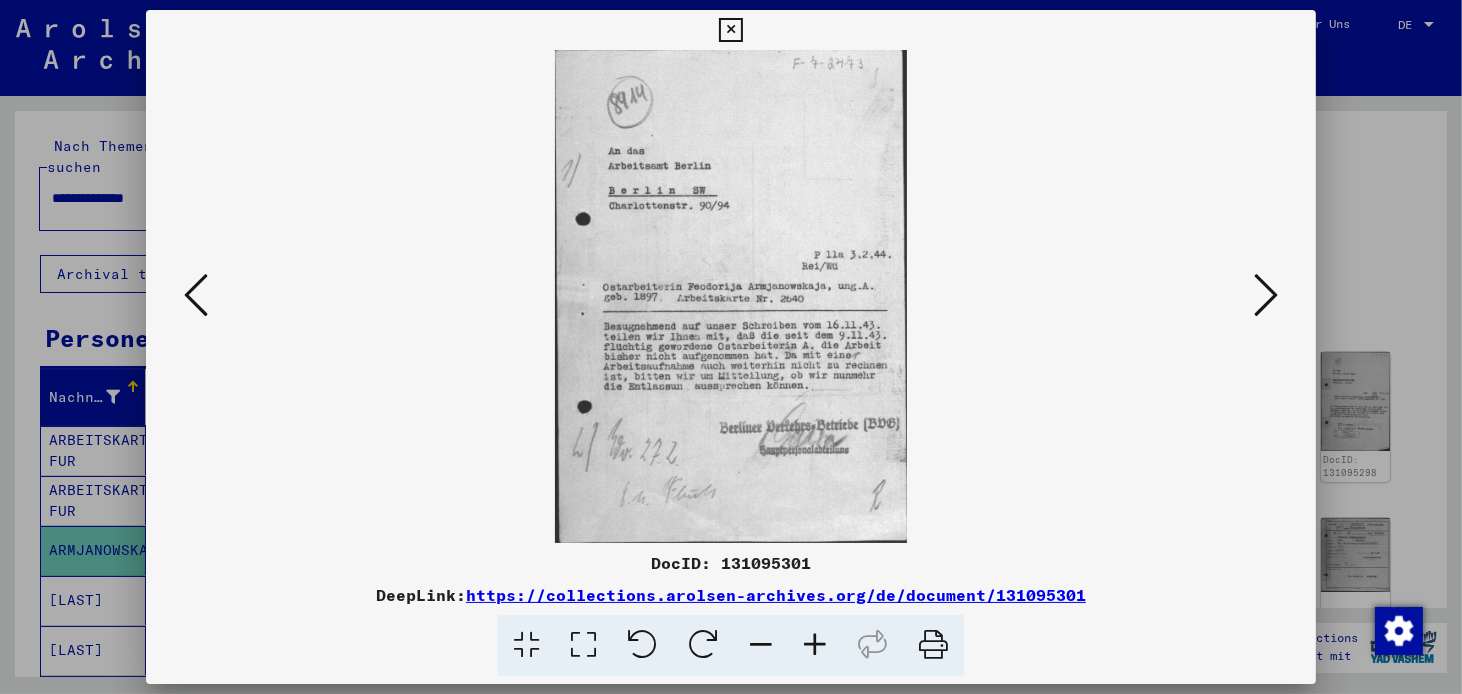 click at bounding box center (1266, 295) 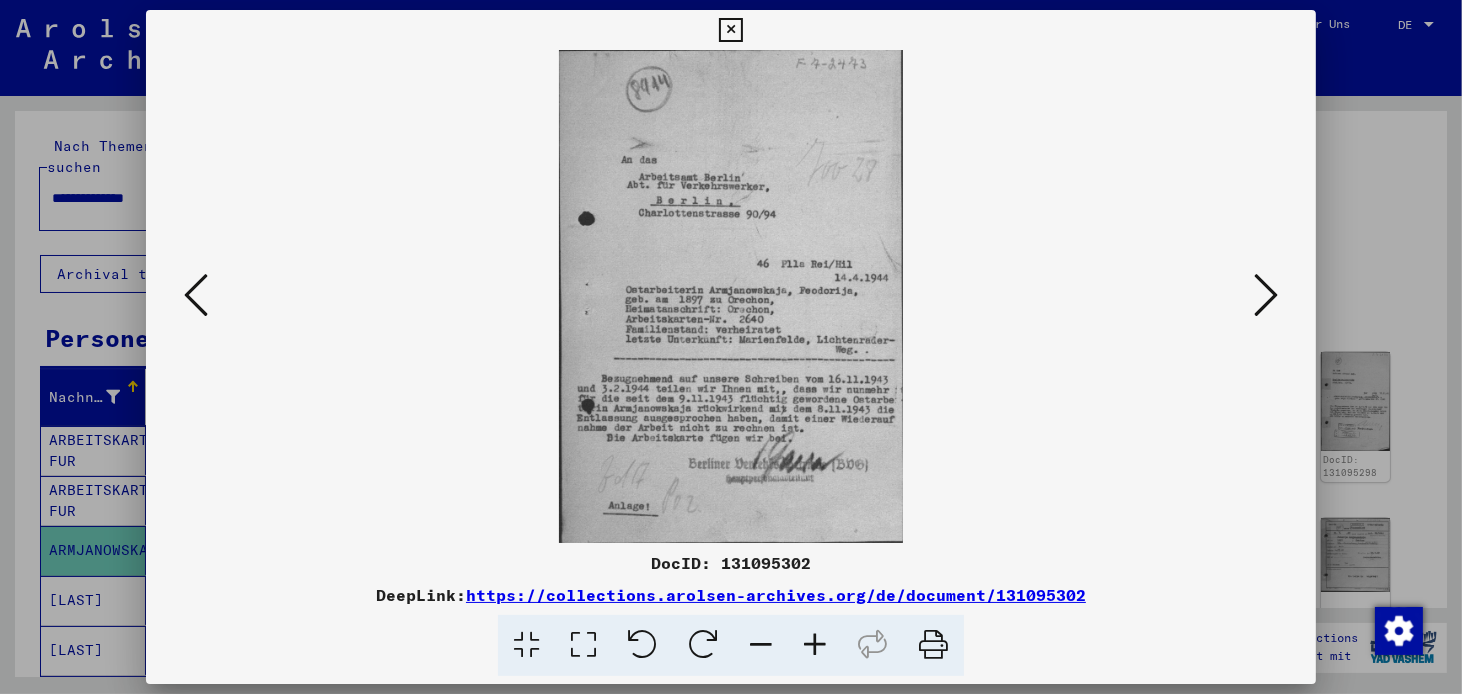 click at bounding box center [1266, 295] 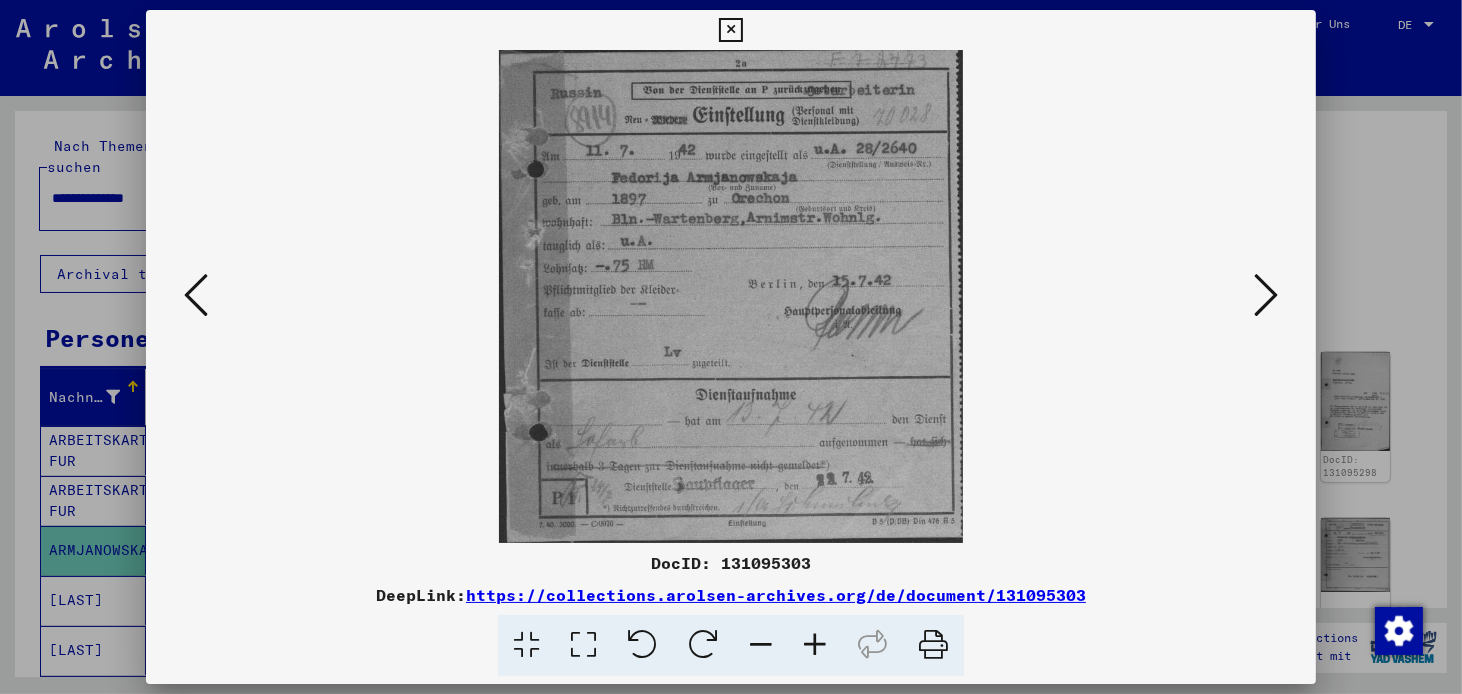 click at bounding box center [730, 30] 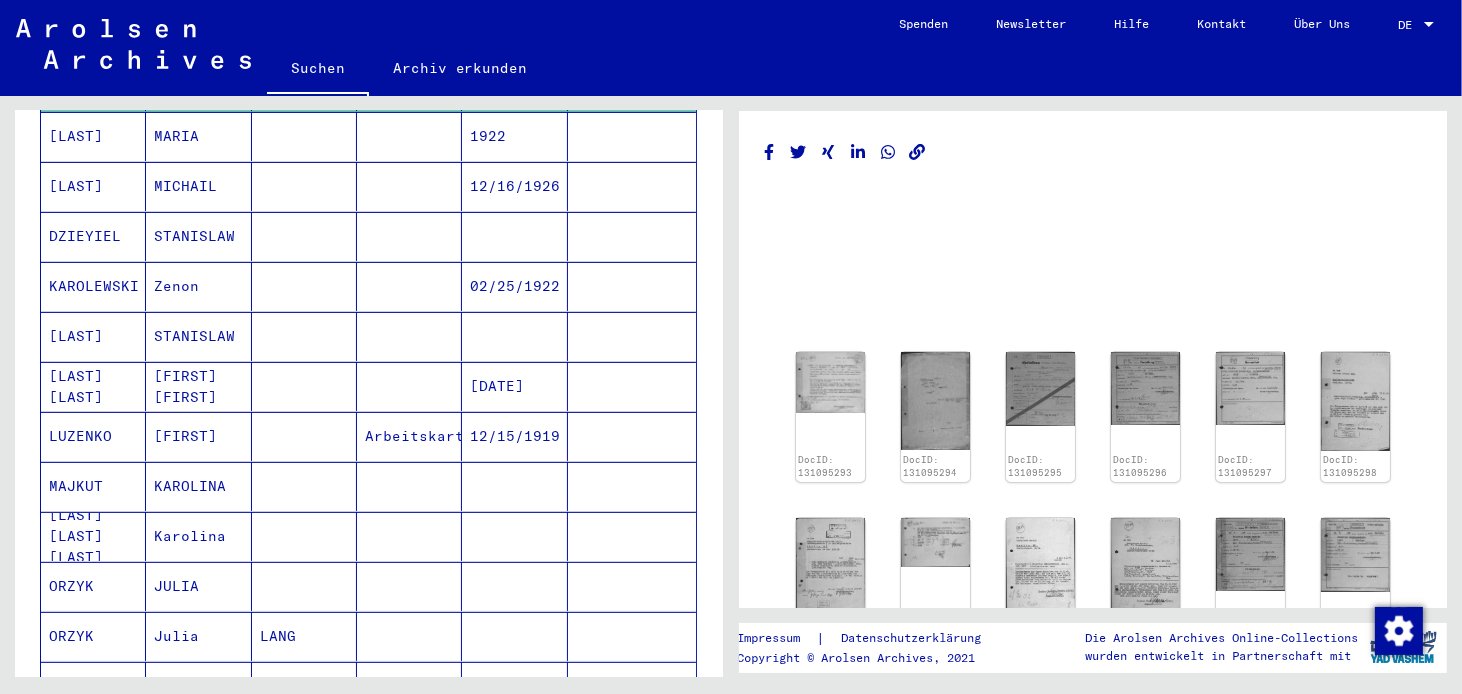 scroll, scrollTop: 625, scrollLeft: 0, axis: vertical 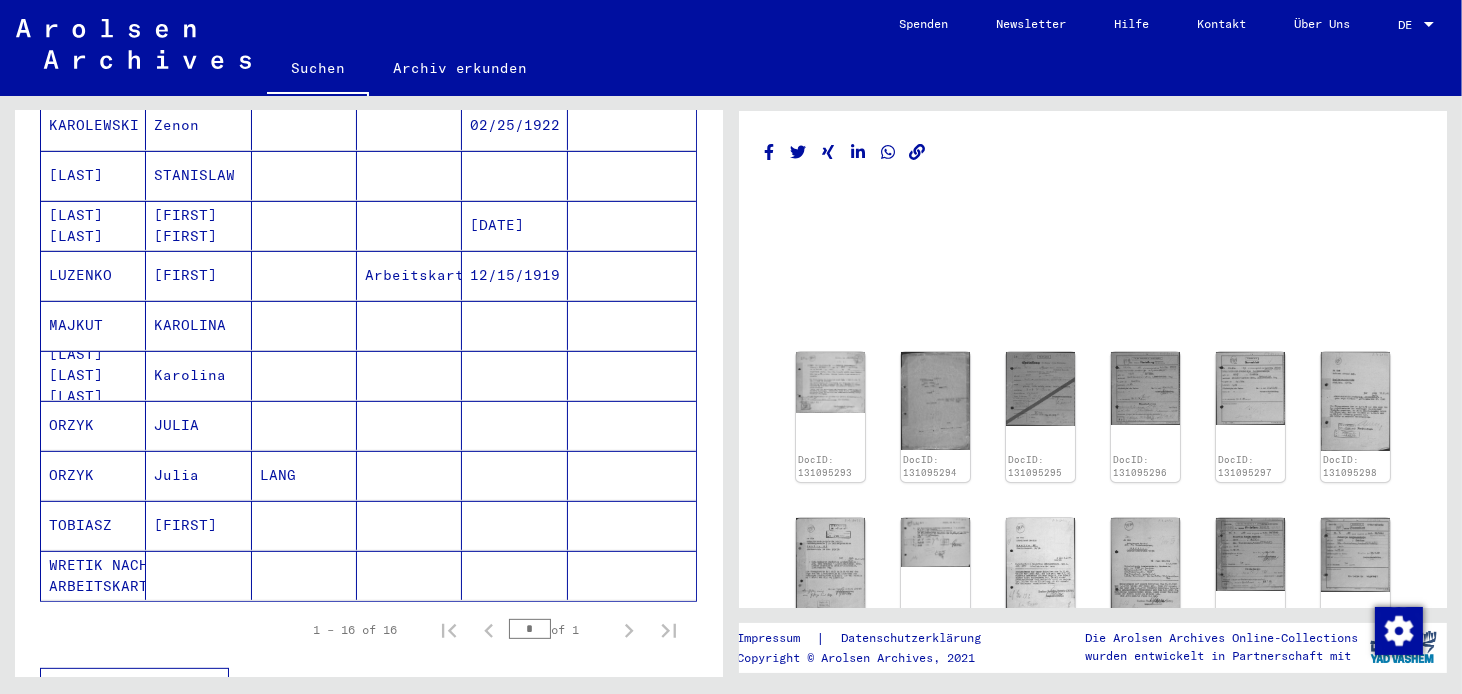 click on "TOBIASZ" at bounding box center [93, 575] 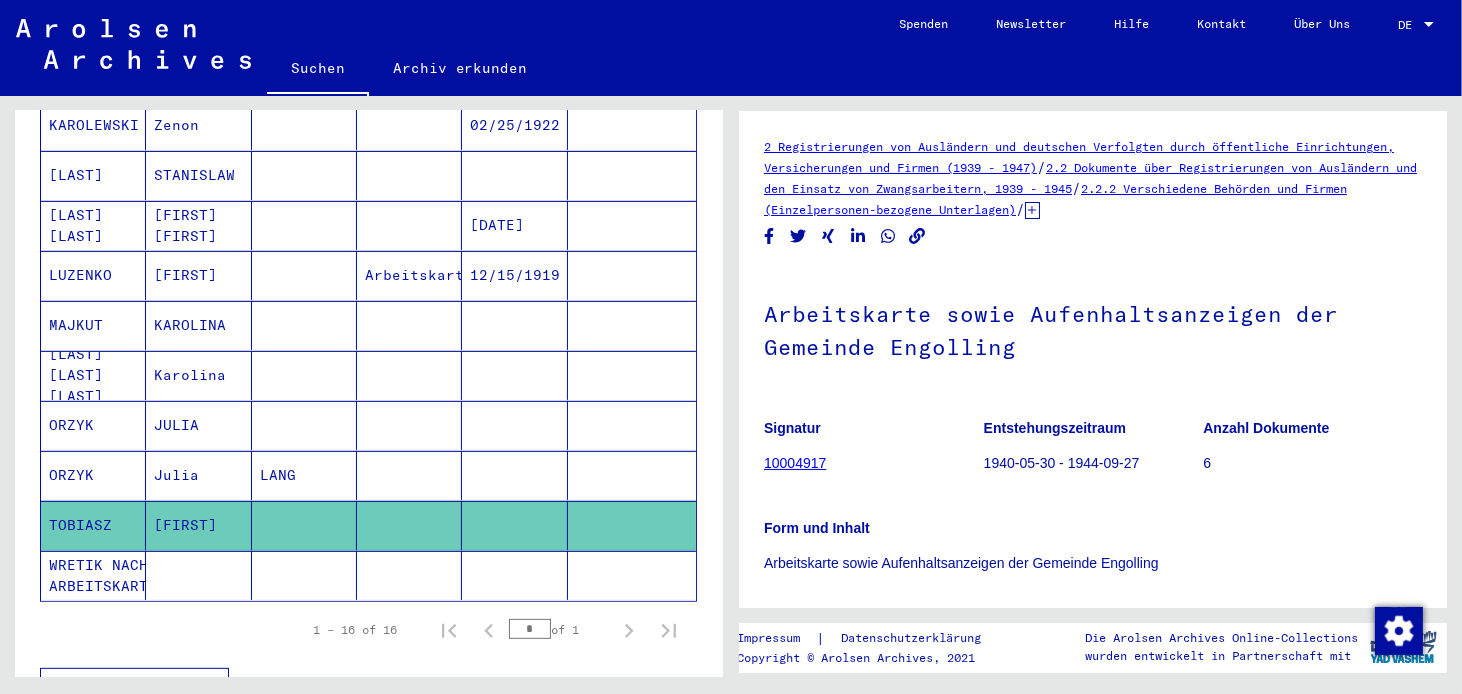 click on "JULIA" at bounding box center [198, 475] 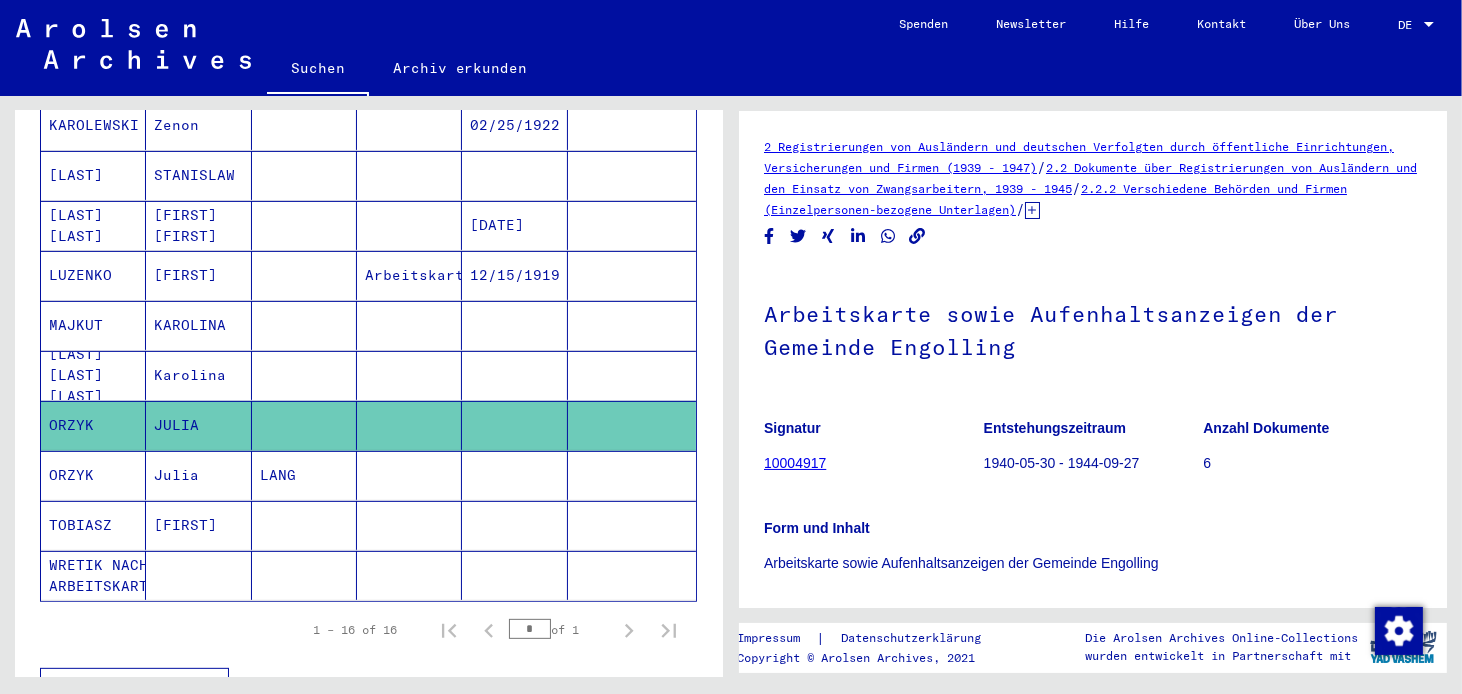 click on "KAROLINA" at bounding box center (198, 375) 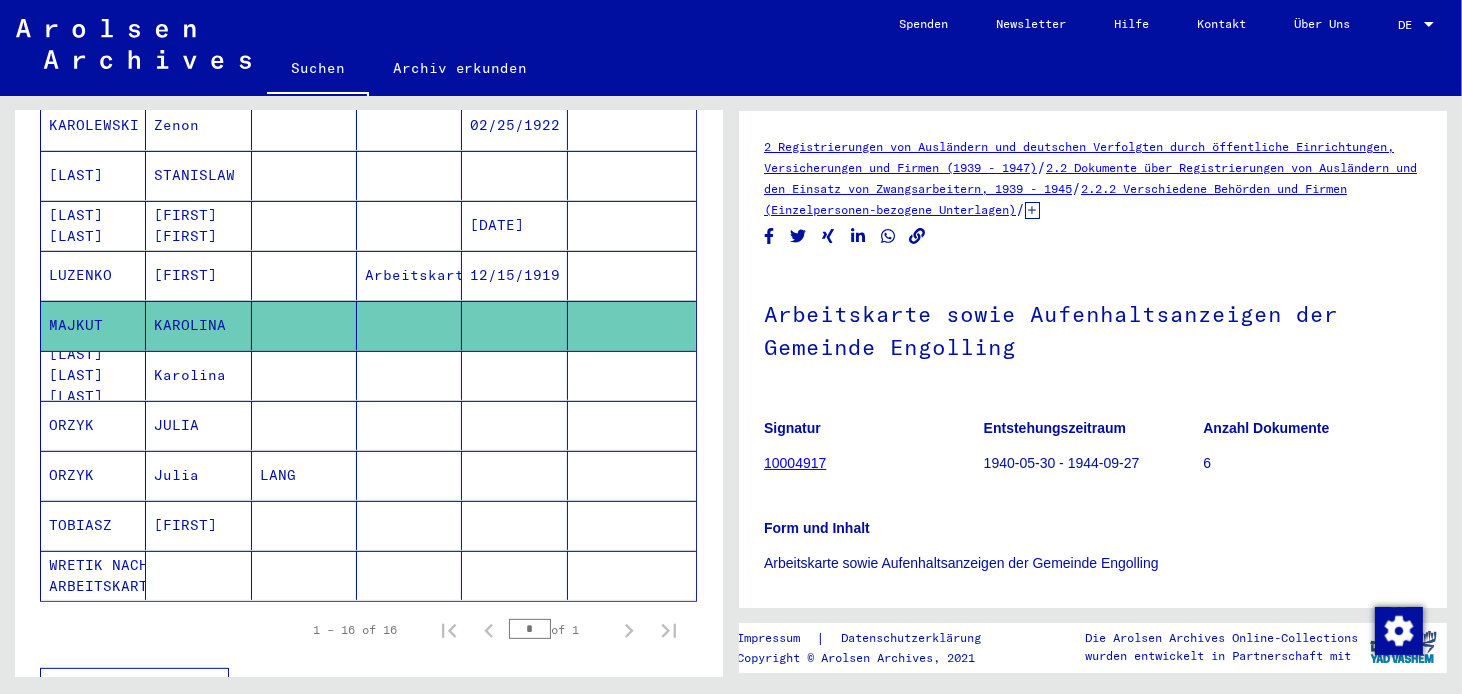 click on "[FIRST] [FIRST]" at bounding box center [198, 275] 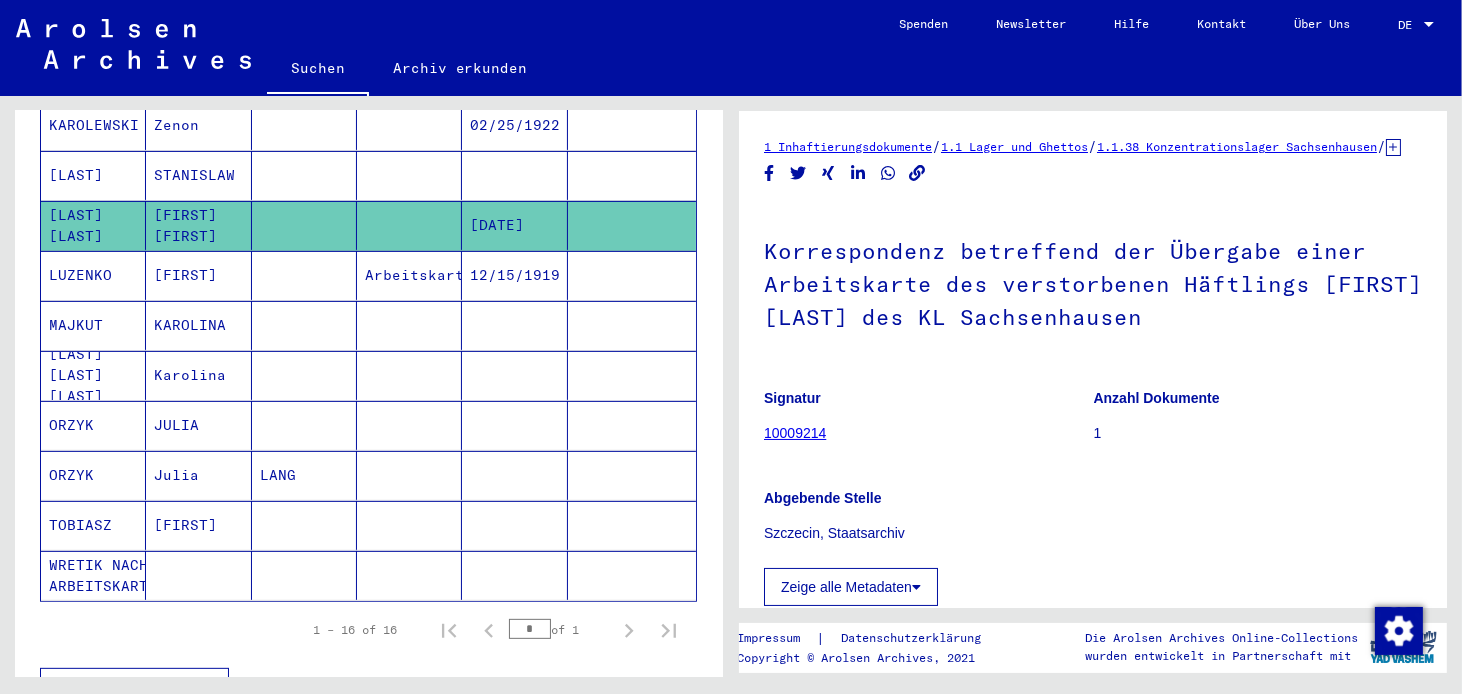 click on "KAROLINA" at bounding box center [198, 375] 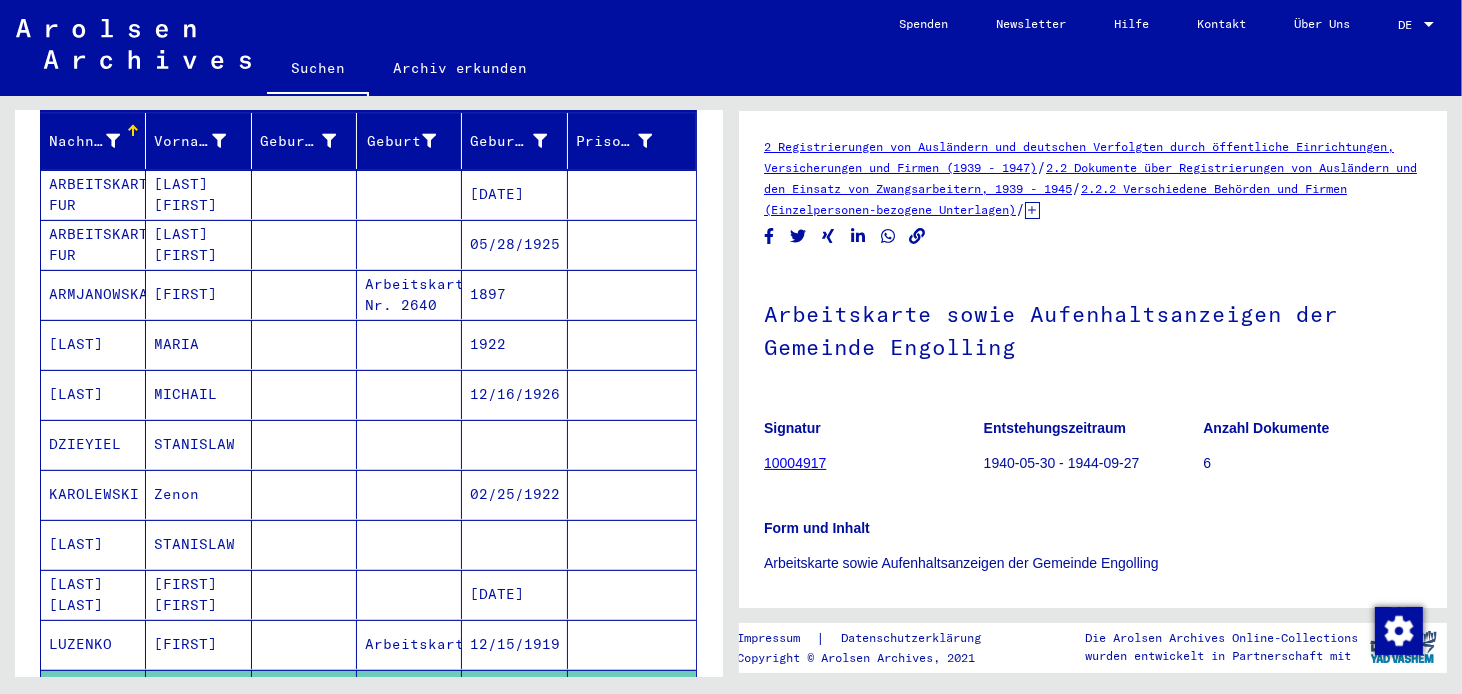 scroll, scrollTop: 242, scrollLeft: 0, axis: vertical 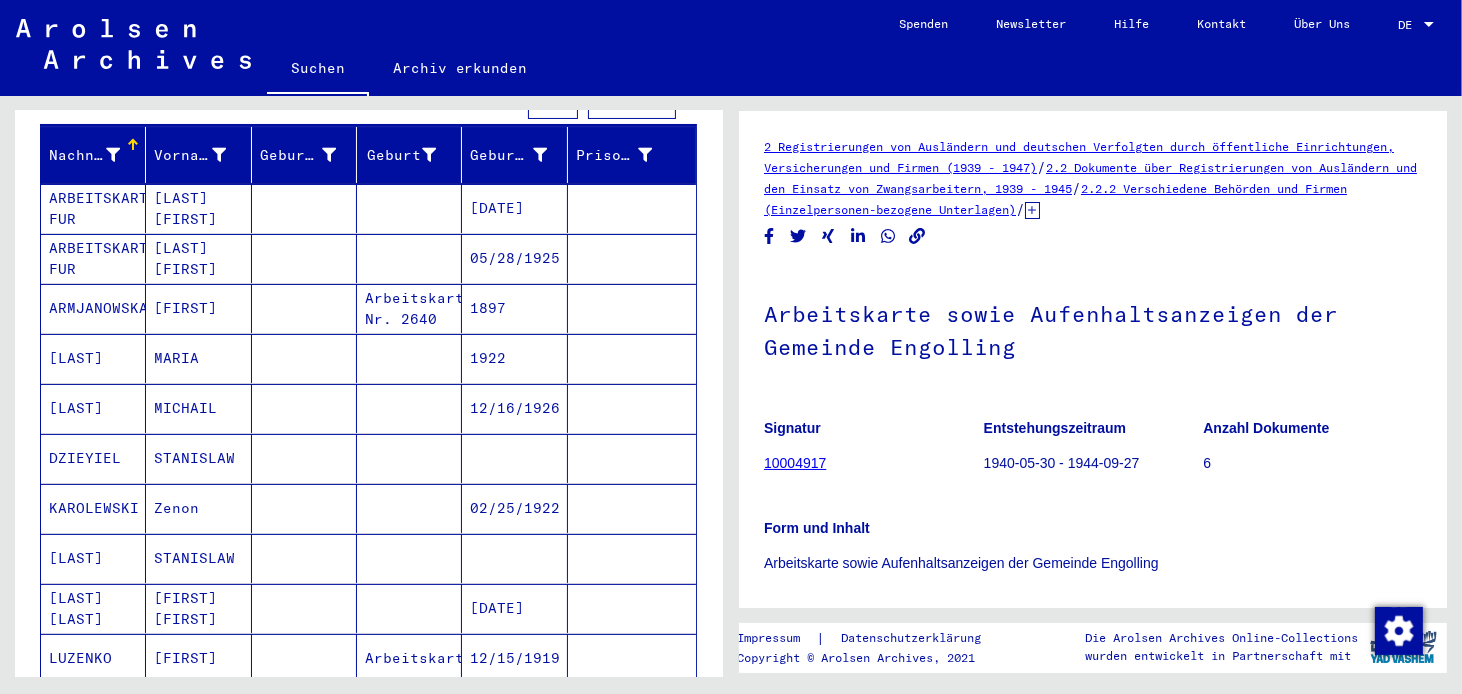 click on "DZIEYIEL" at bounding box center [93, 508] 